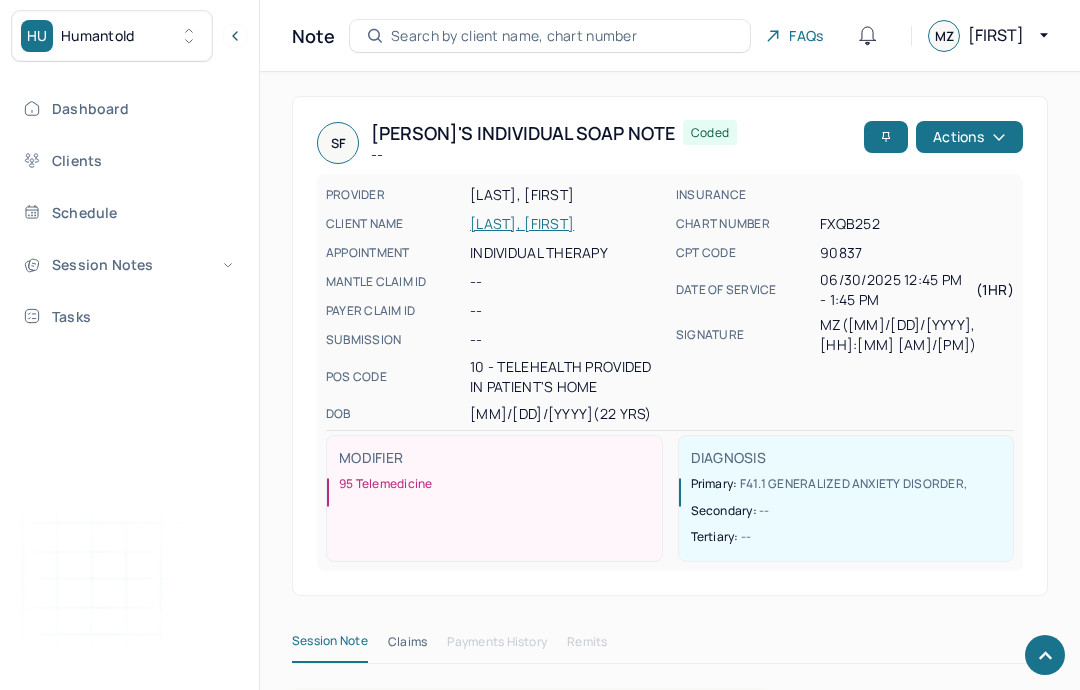 scroll, scrollTop: 2495, scrollLeft: 0, axis: vertical 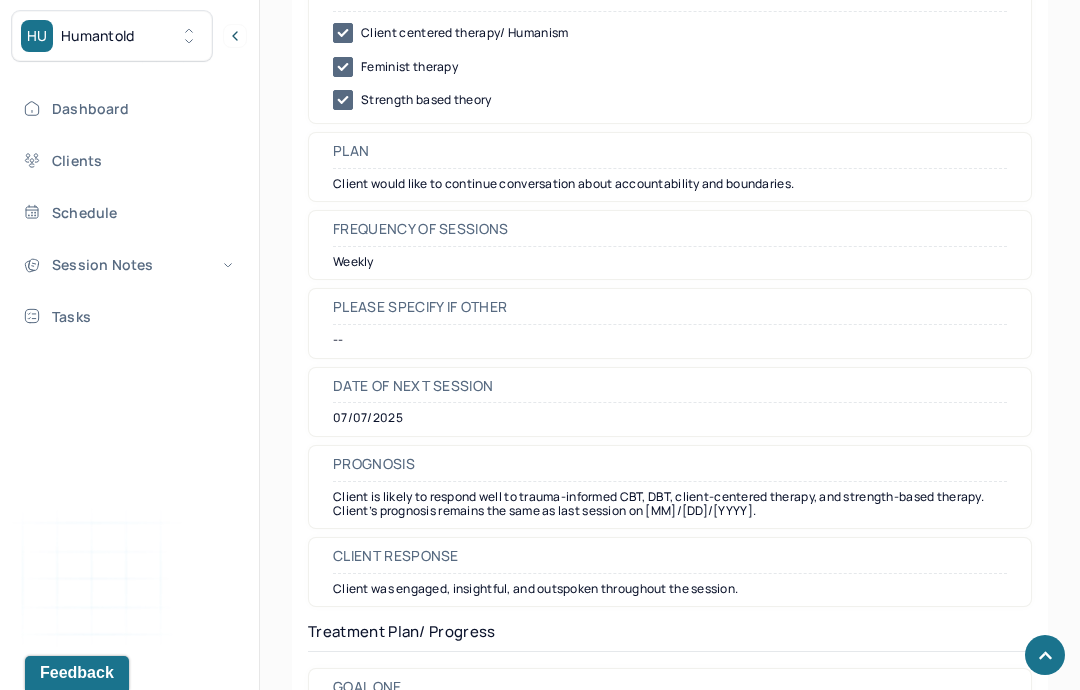 click on "Session Notes" at bounding box center [128, 264] 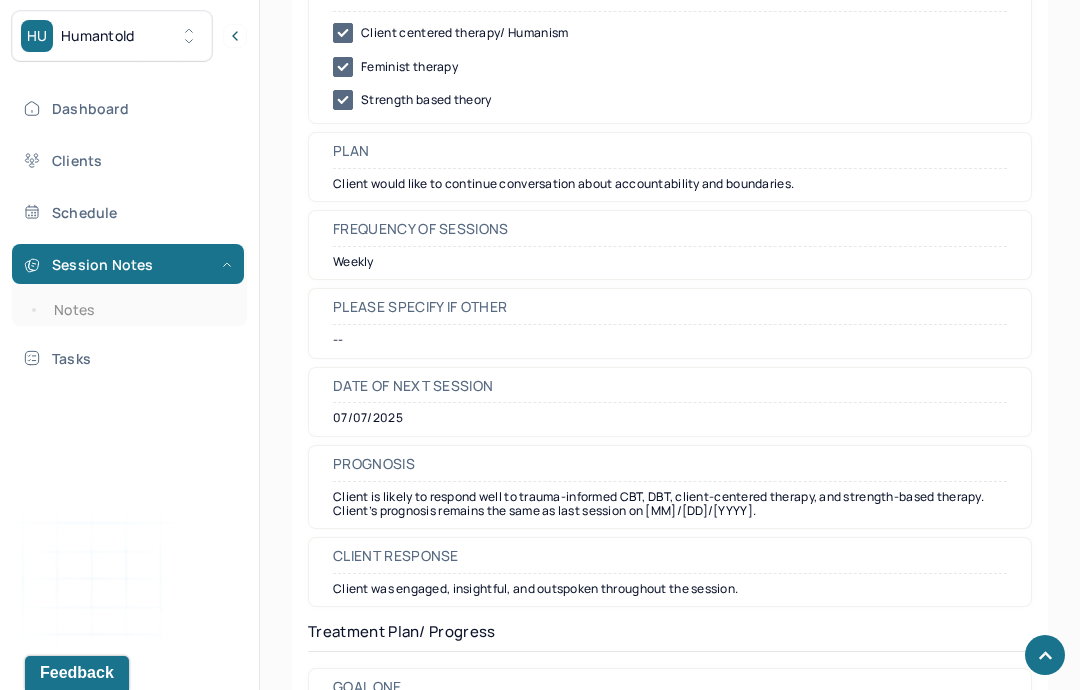 click on "Notes" at bounding box center (139, 310) 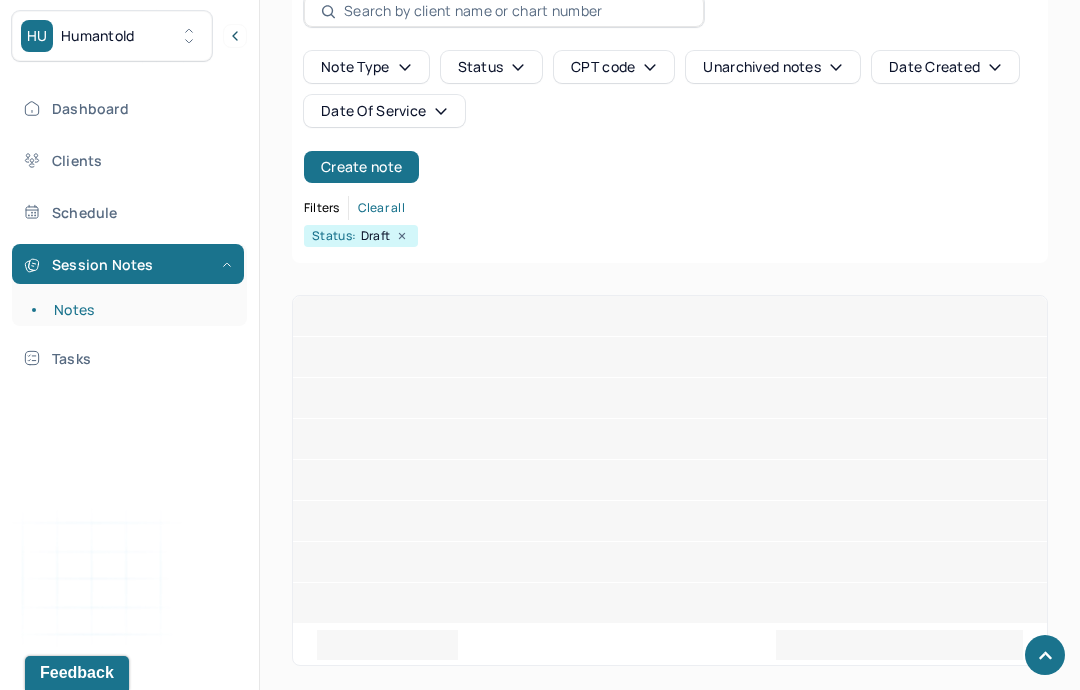 scroll, scrollTop: 80, scrollLeft: 0, axis: vertical 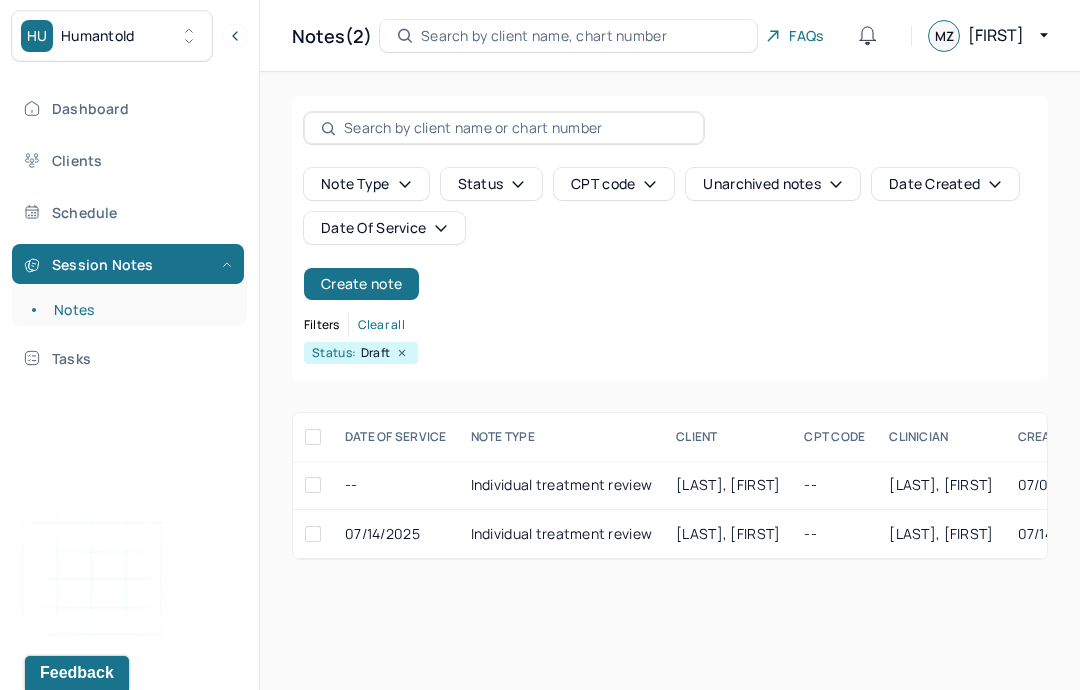click on "Clients" at bounding box center [128, 160] 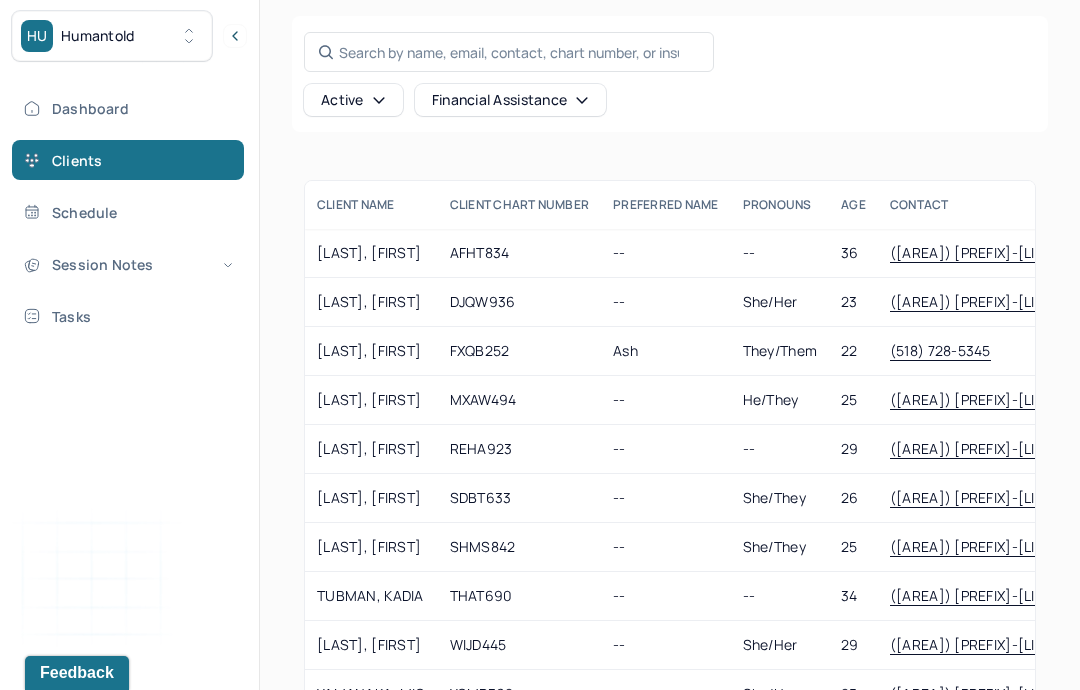 click on "Session Notes" at bounding box center [128, 264] 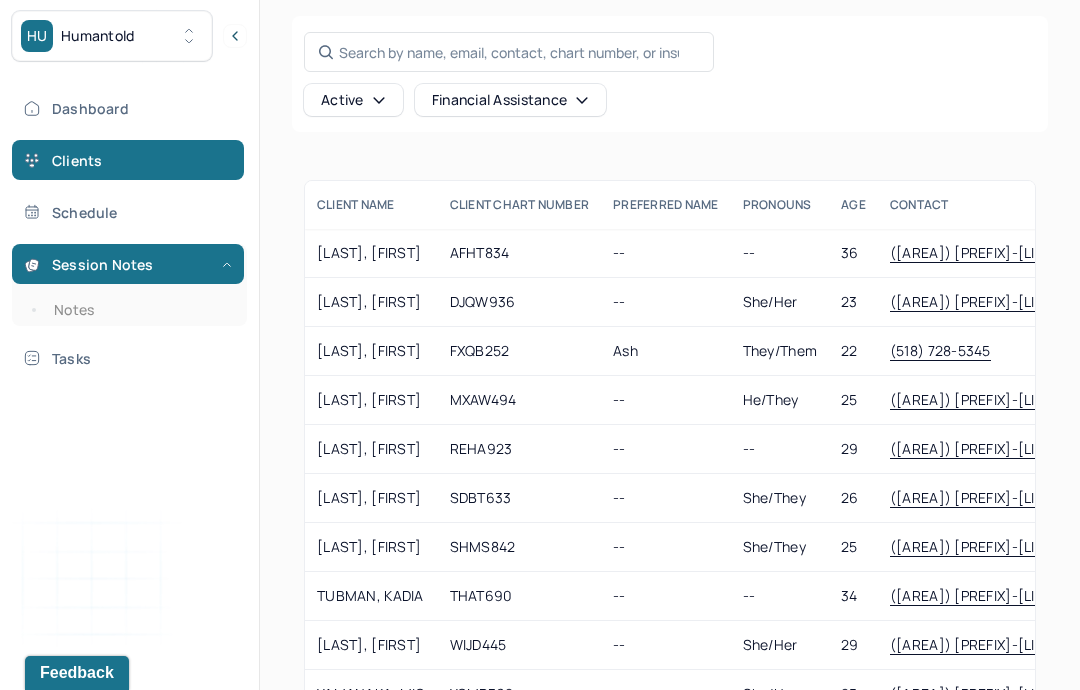 click on "Notes" at bounding box center (139, 310) 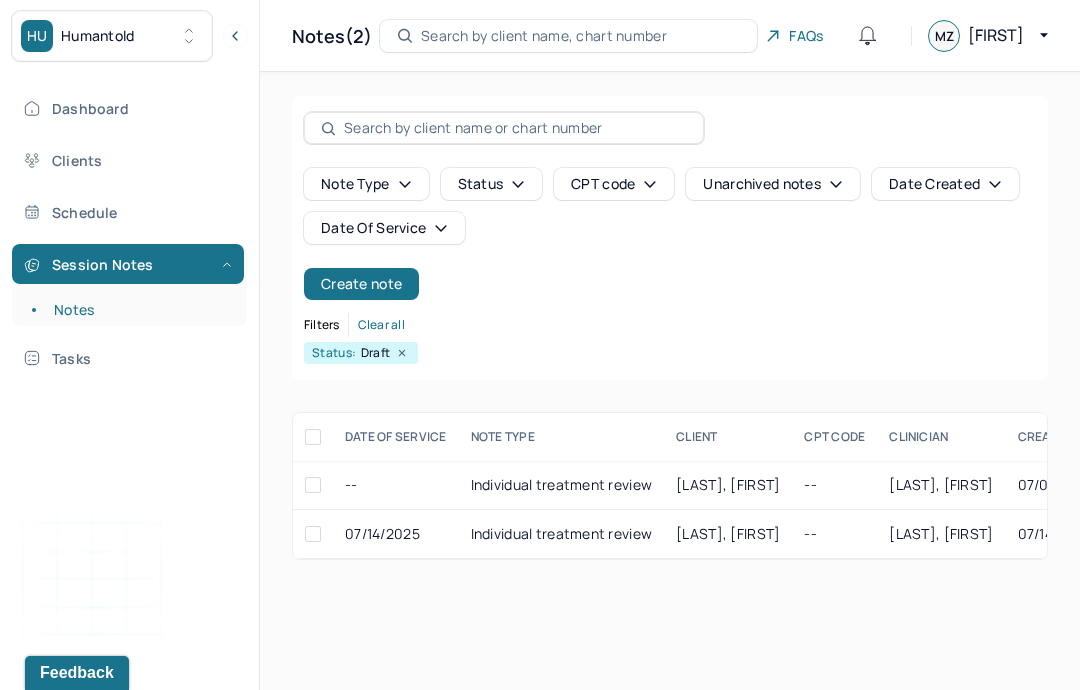 click on "Create note" at bounding box center (361, 284) 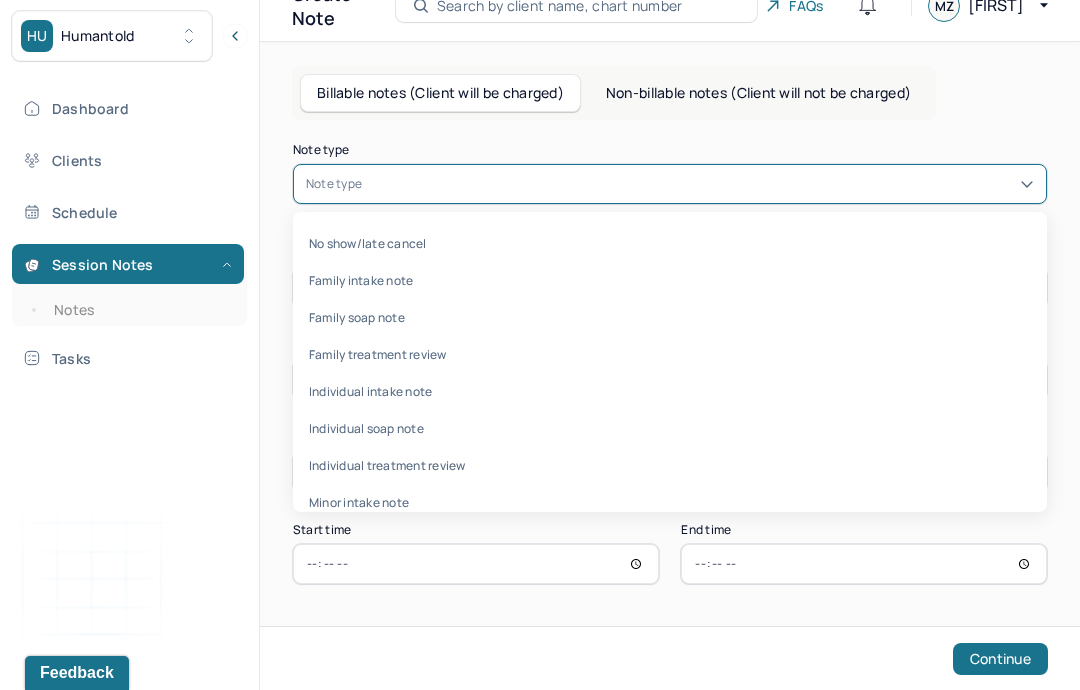 click on "Individual soap note" at bounding box center (670, 428) 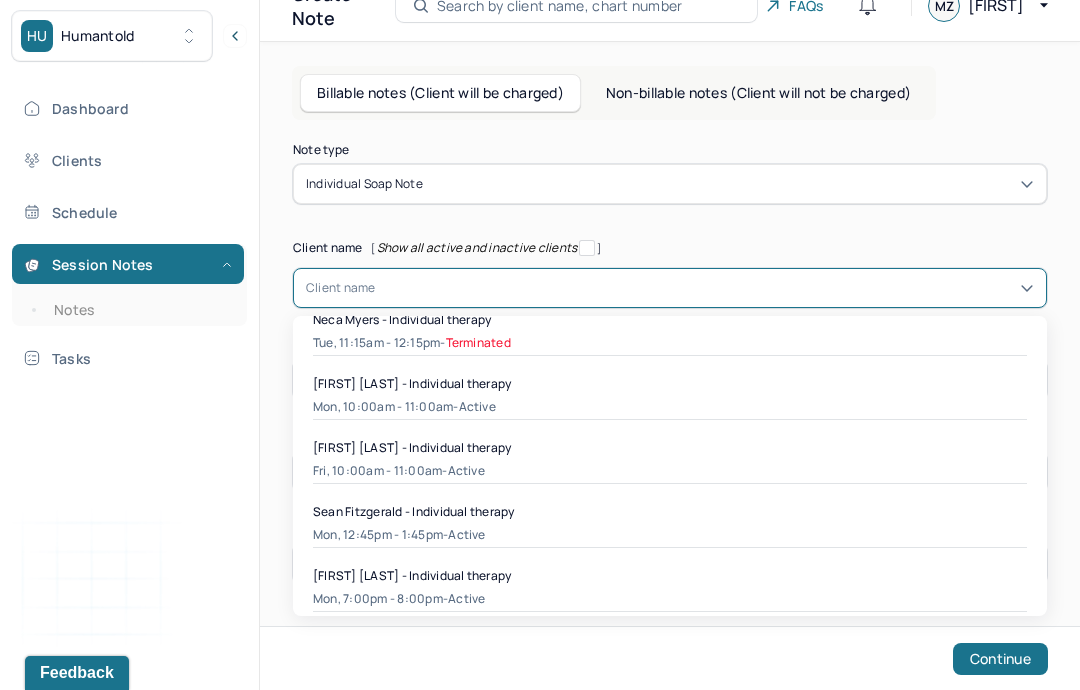 scroll, scrollTop: 655, scrollLeft: 0, axis: vertical 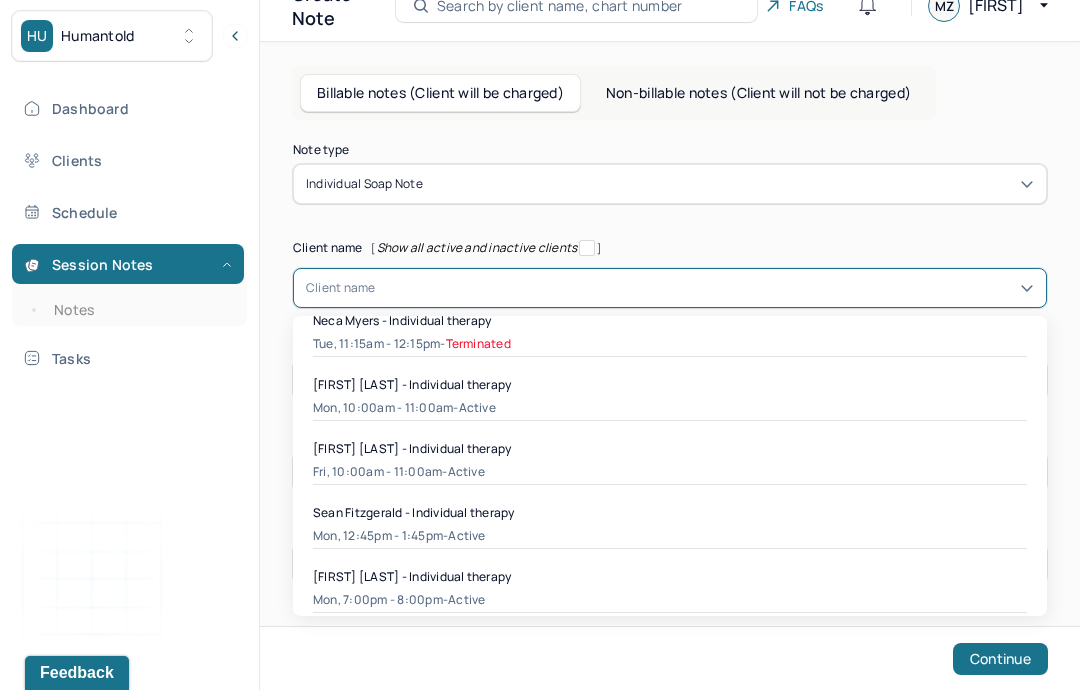 click on "Sean Fitzgerald - Individual therapy" at bounding box center [414, 512] 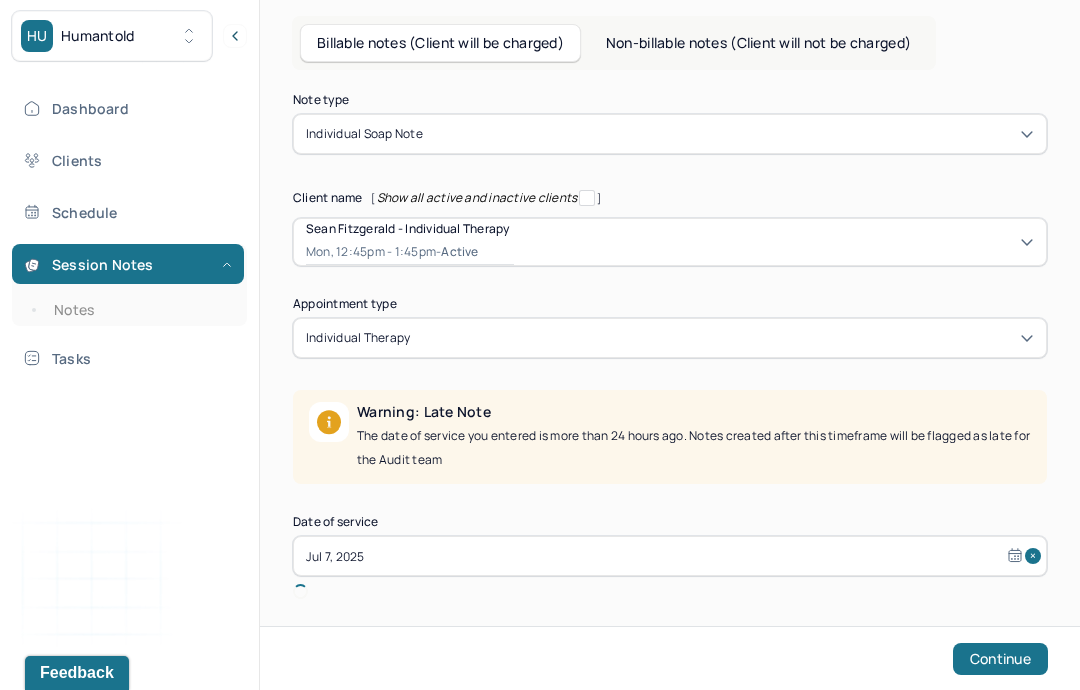 type on "Jul 7, 2025" 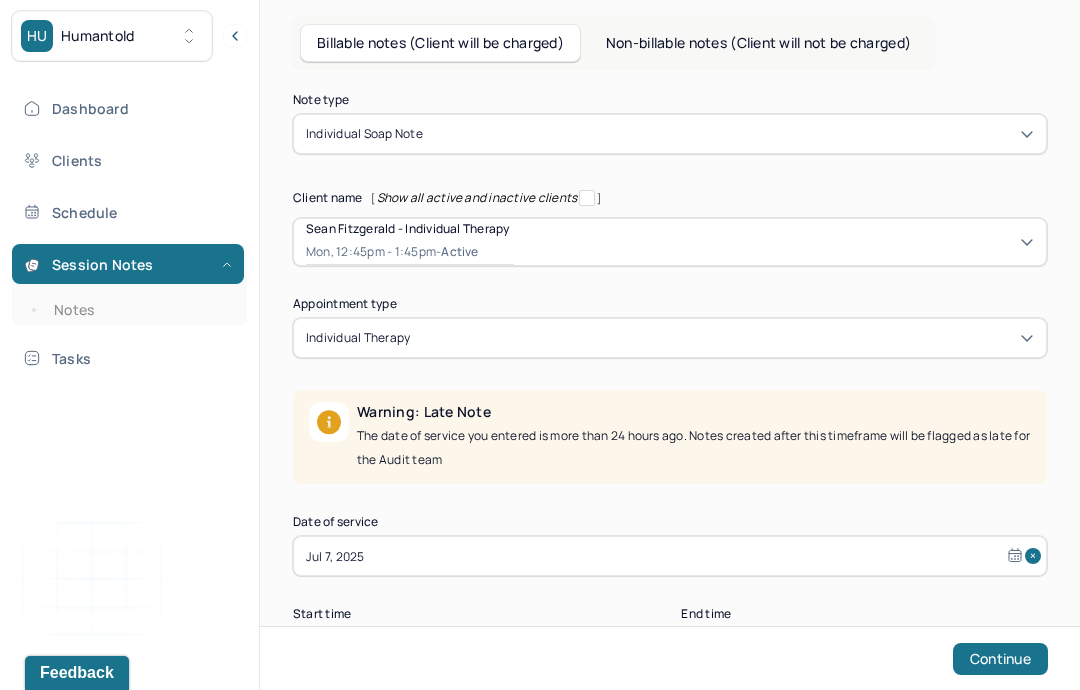 click on "Jul 7, 2025" at bounding box center [670, 556] 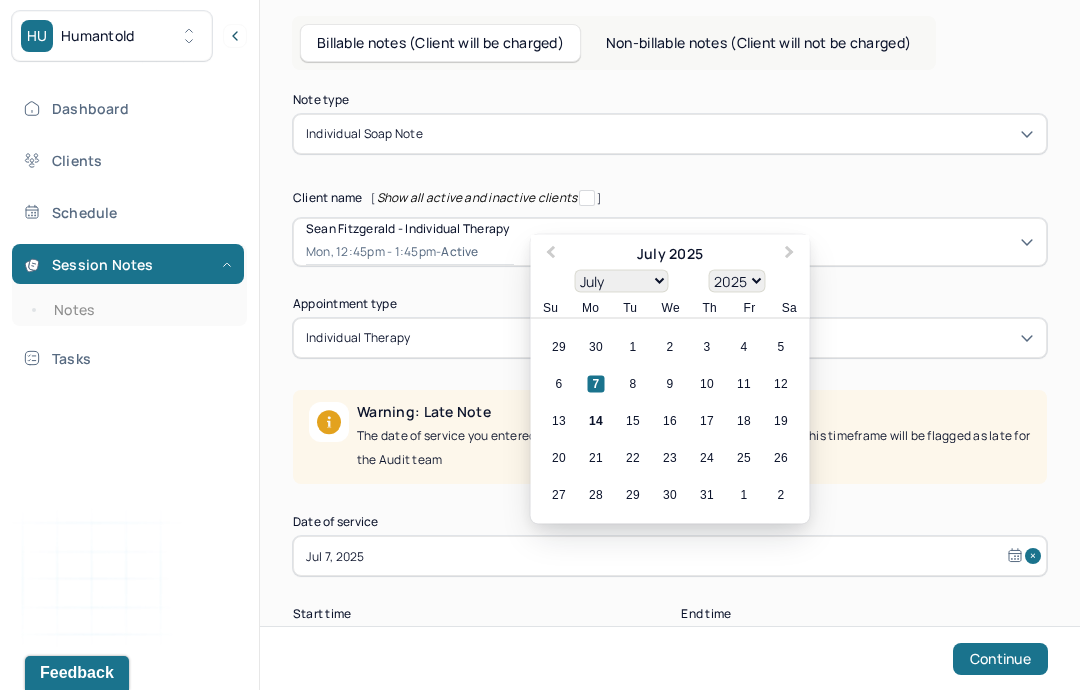 click on "14" at bounding box center [596, 421] 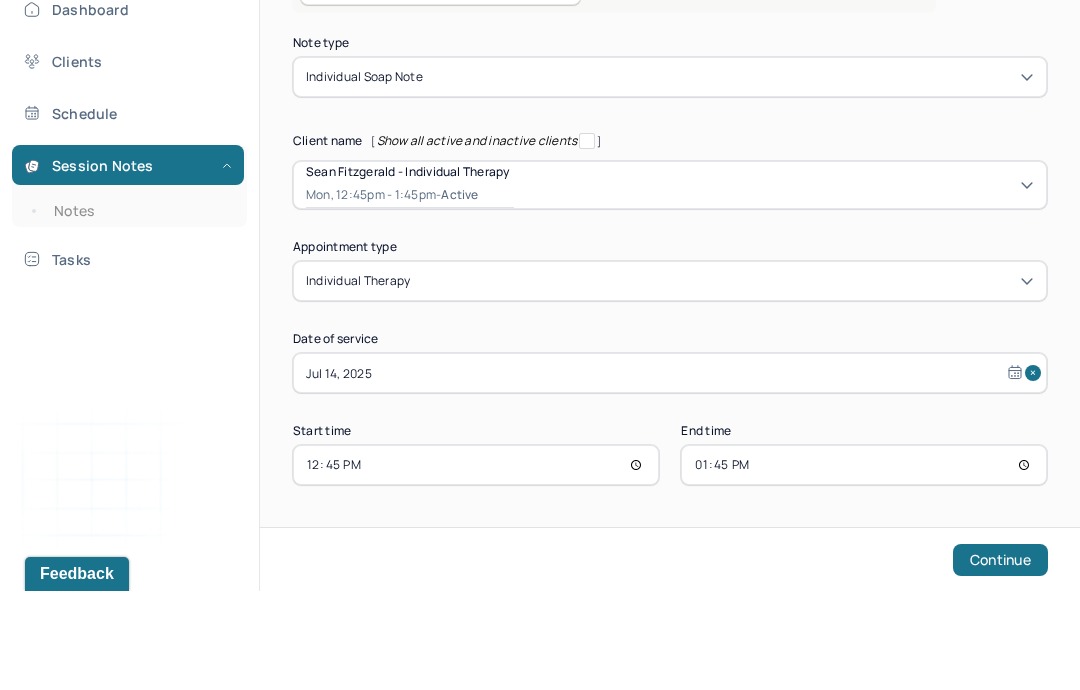 click on "Continue" at bounding box center [1000, 659] 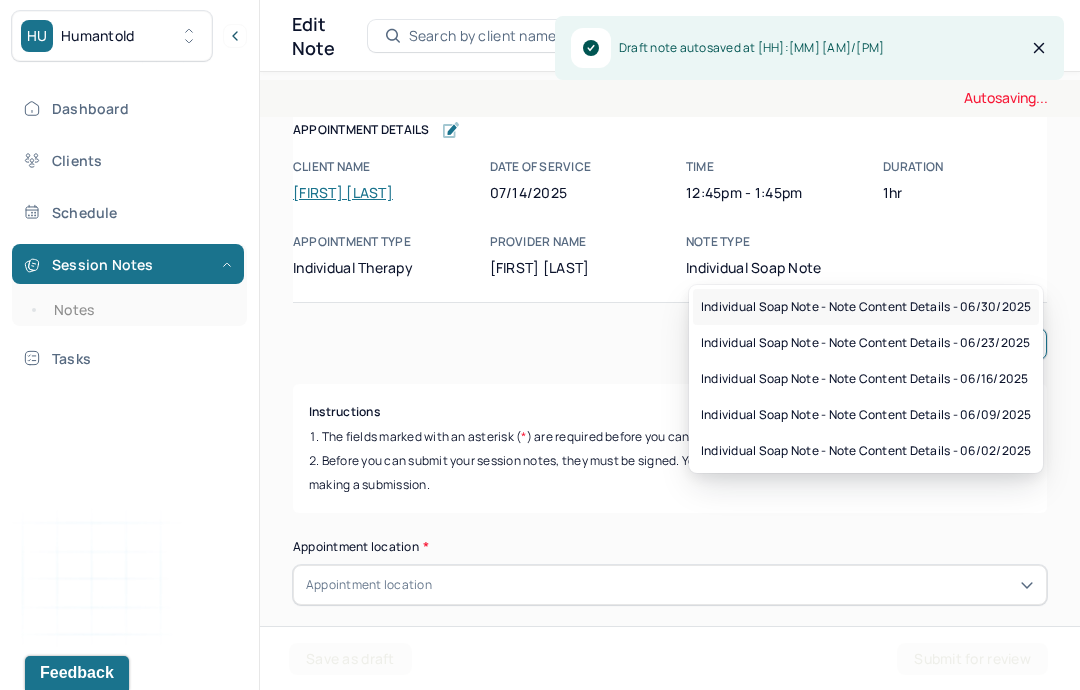 click on "Individual soap note   - Note content Details -   06/30/2025" at bounding box center (866, 307) 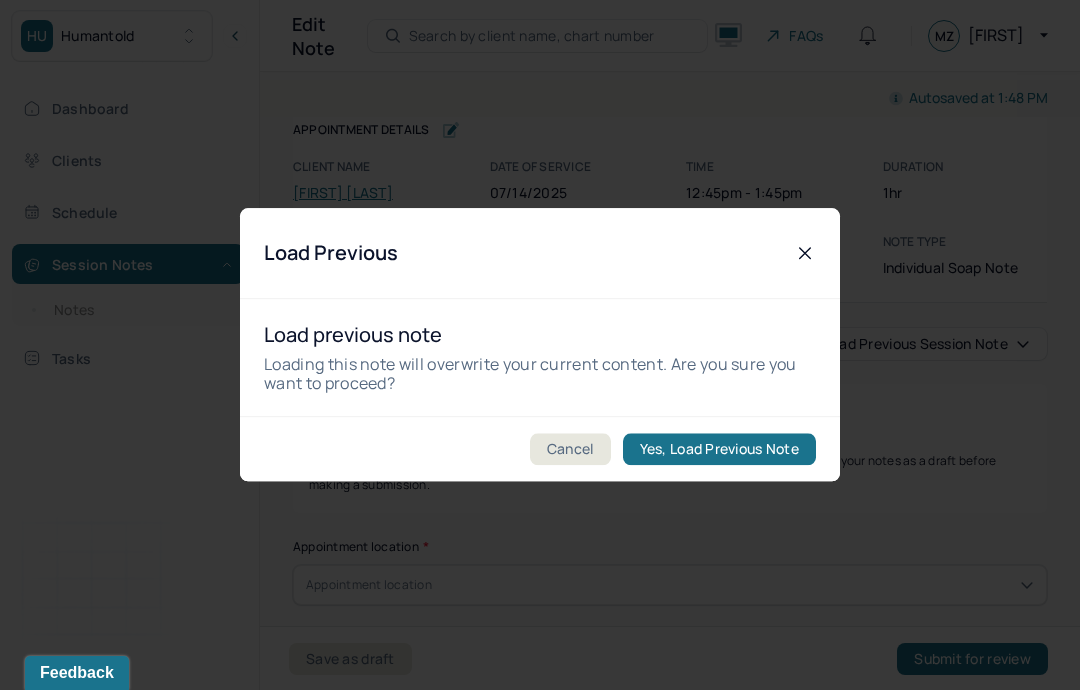 click on "Yes, Load Previous Note" at bounding box center [719, 450] 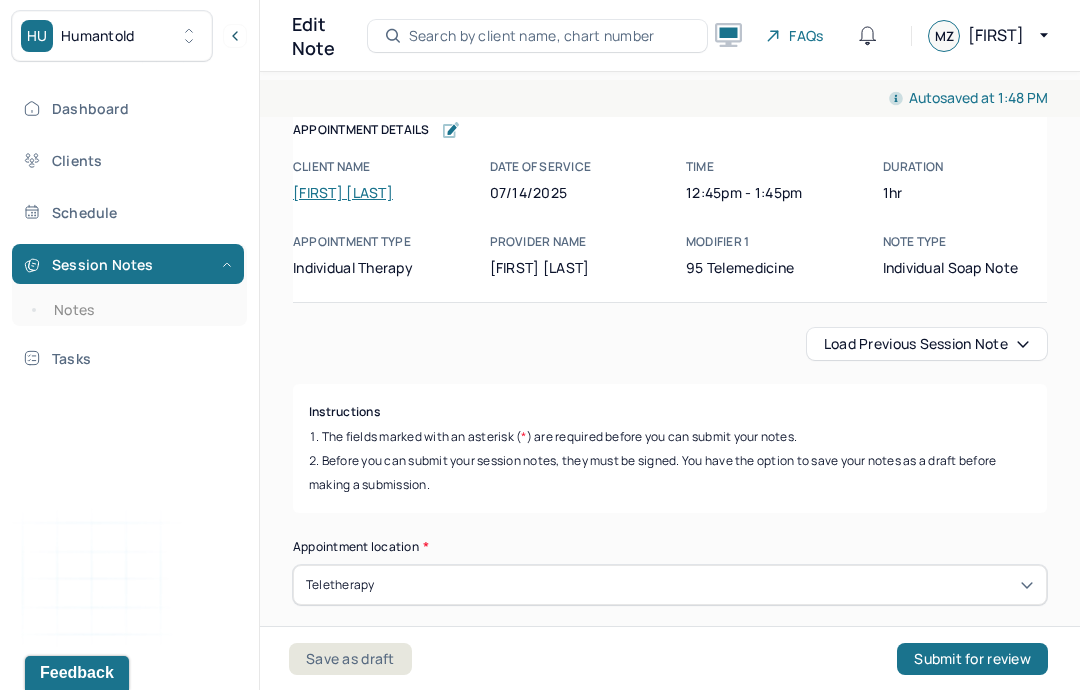 click on "Save as draft" at bounding box center (350, 659) 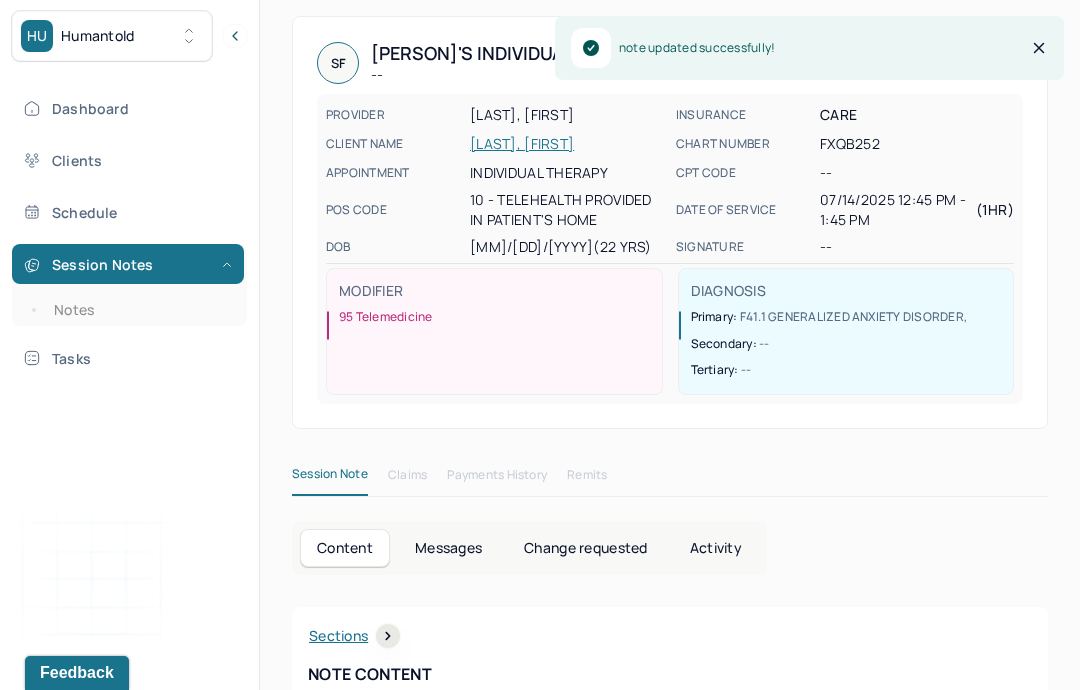 click on "Session Notes" at bounding box center (128, 264) 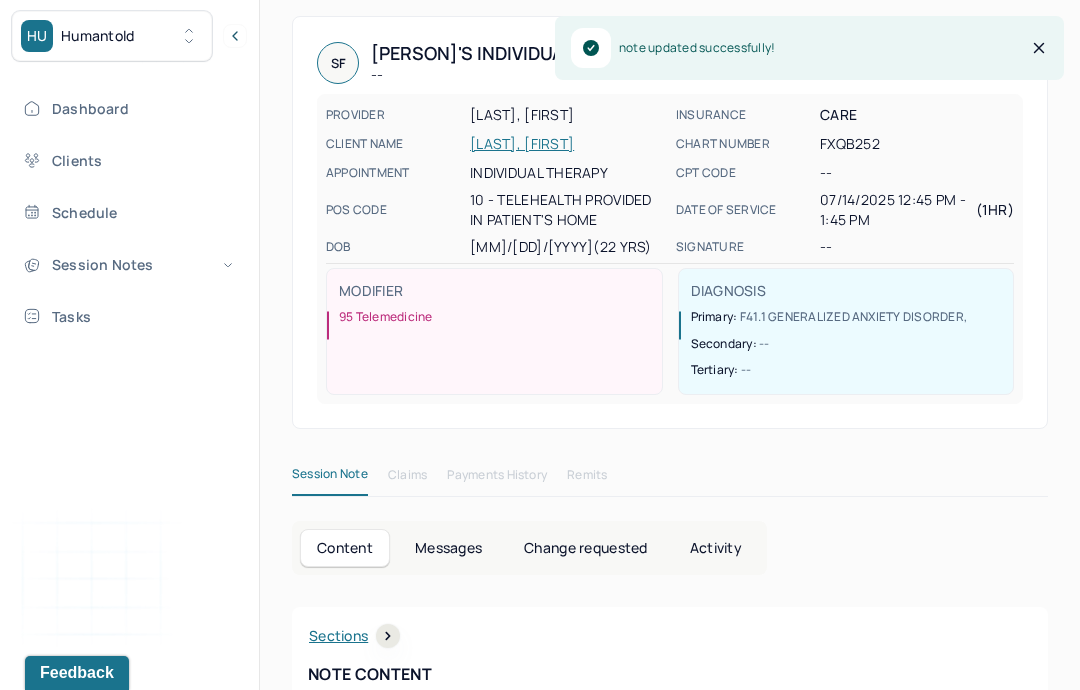 click on "Session Notes" at bounding box center (128, 264) 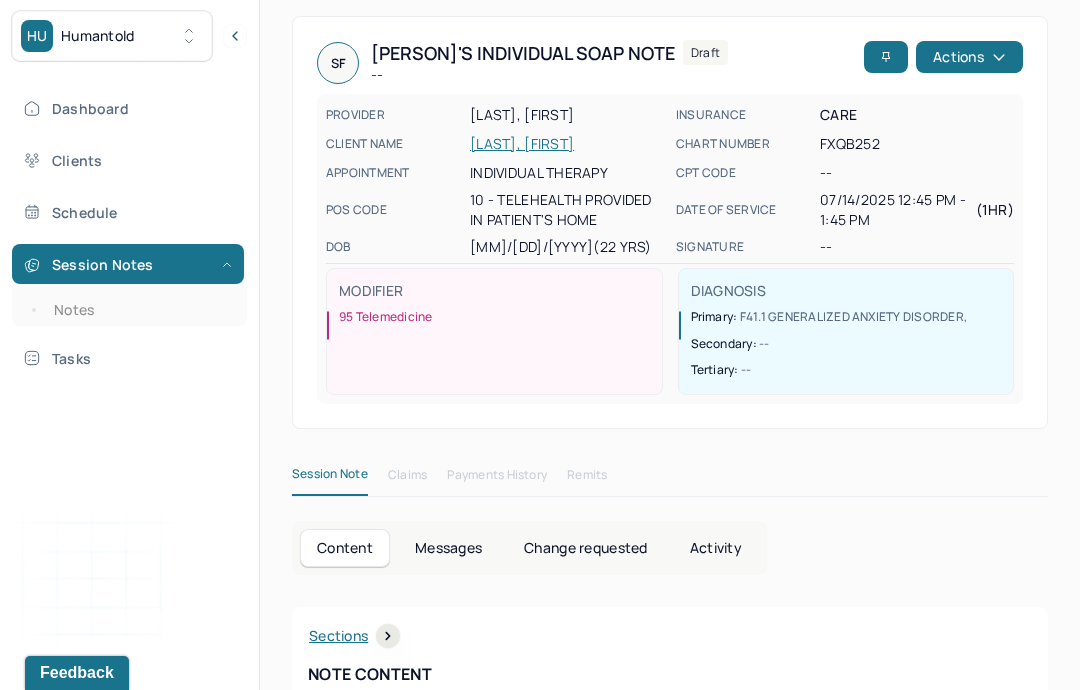 click on "Notes" at bounding box center [139, 310] 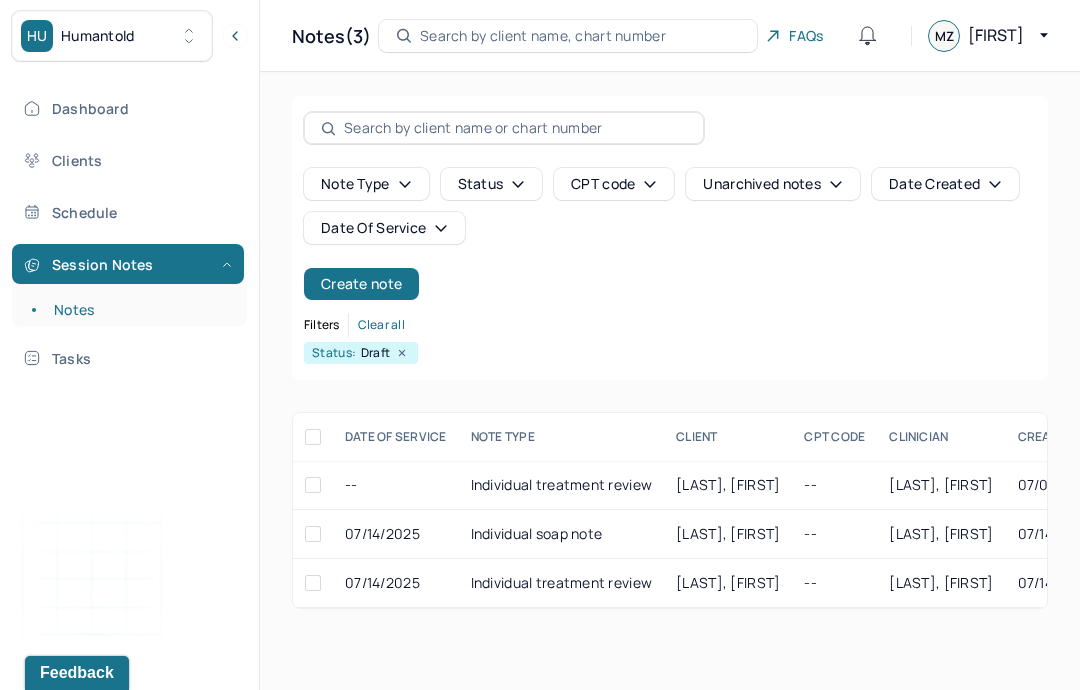 click on "Session Notes" at bounding box center (128, 264) 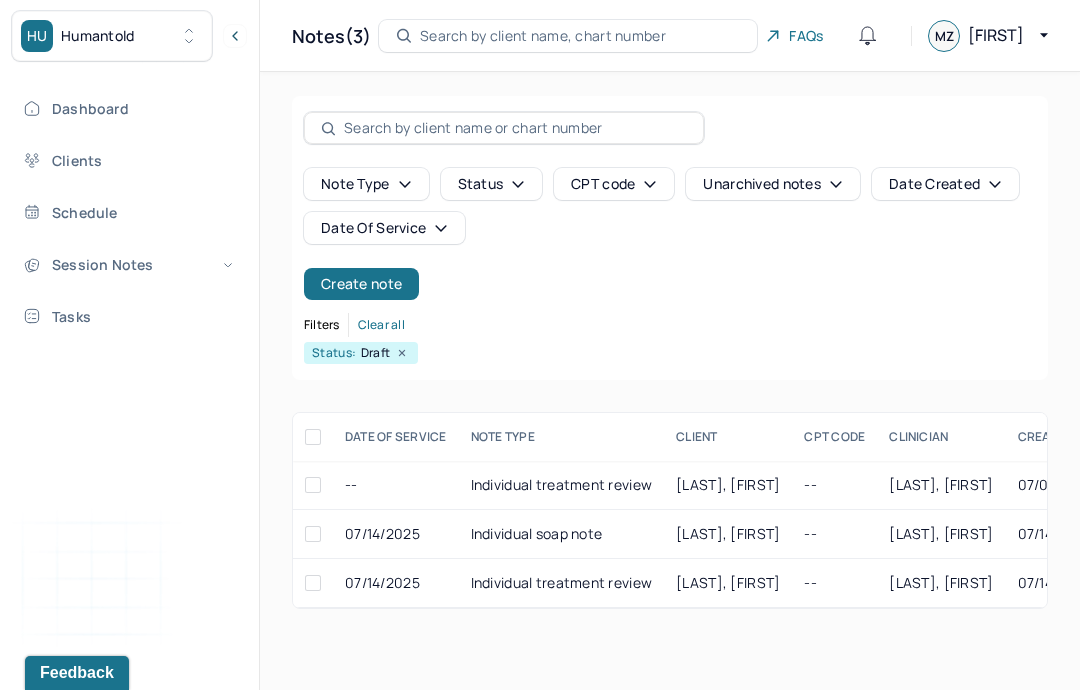 click on "Session Notes" at bounding box center [128, 264] 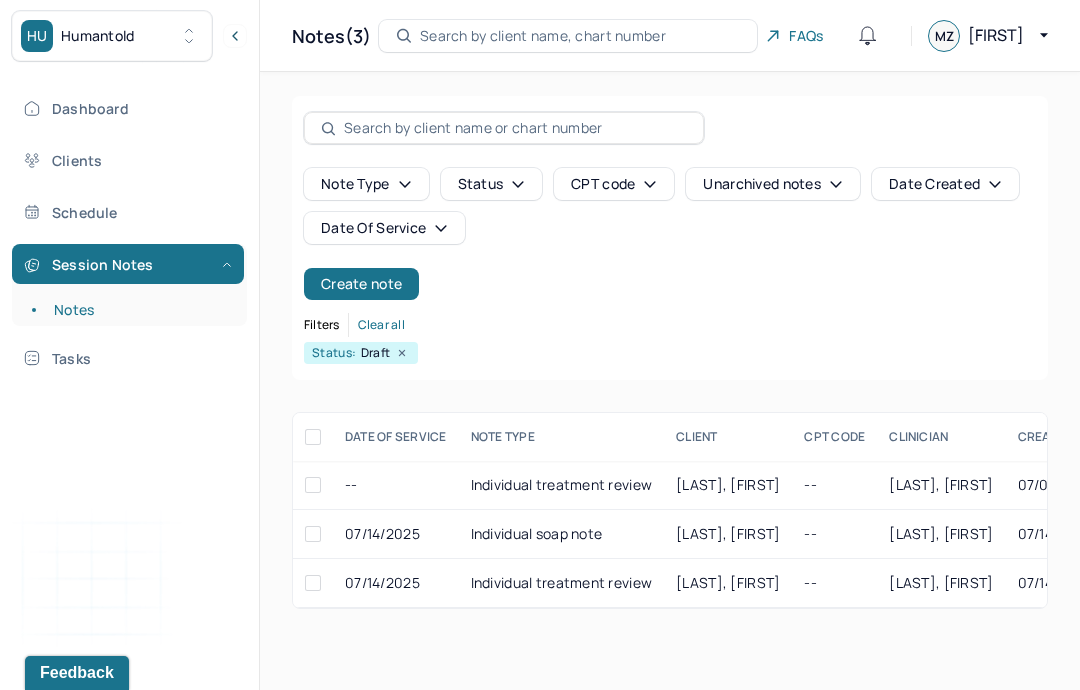 click on "Notes" at bounding box center (139, 310) 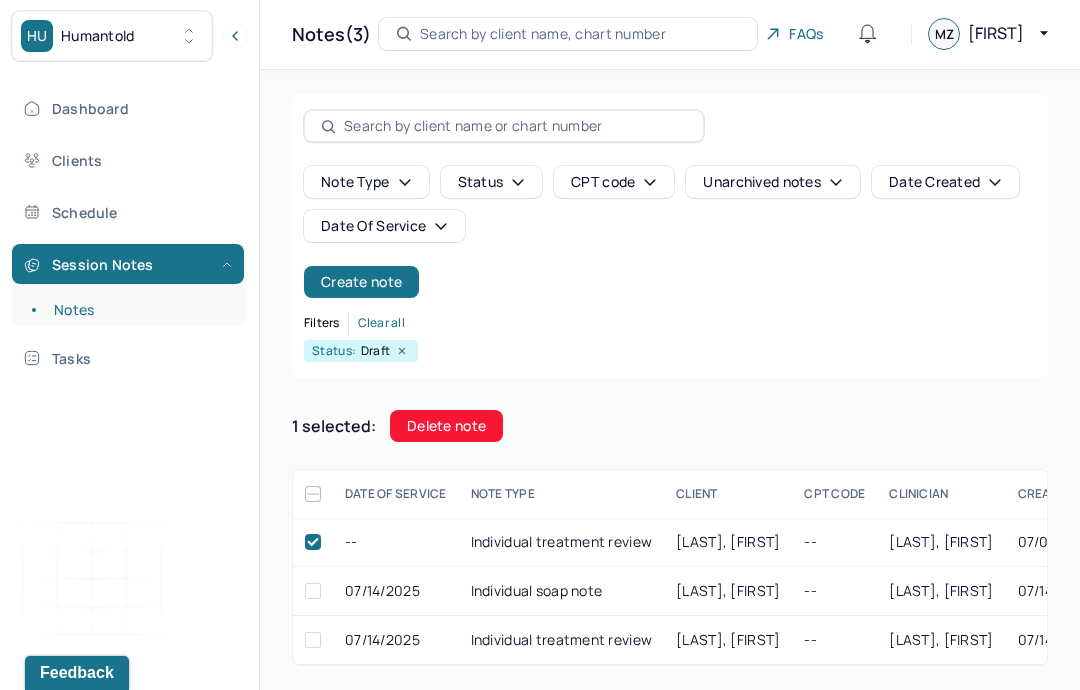 click on "Delete note" at bounding box center [446, 426] 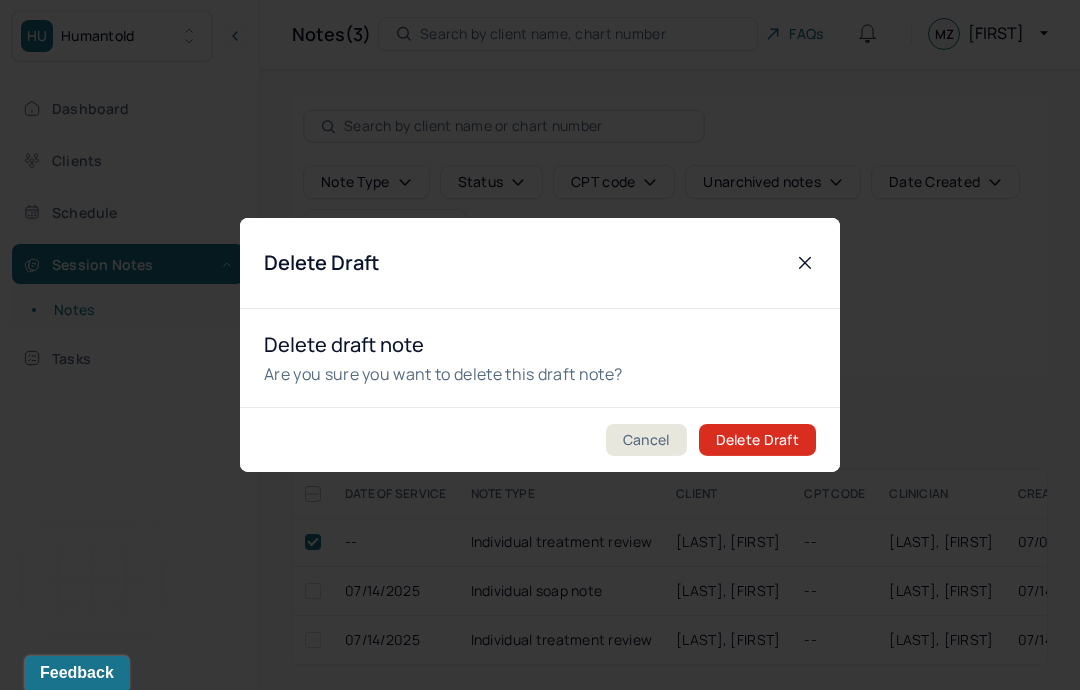 click on "Delete Draft" at bounding box center [757, 440] 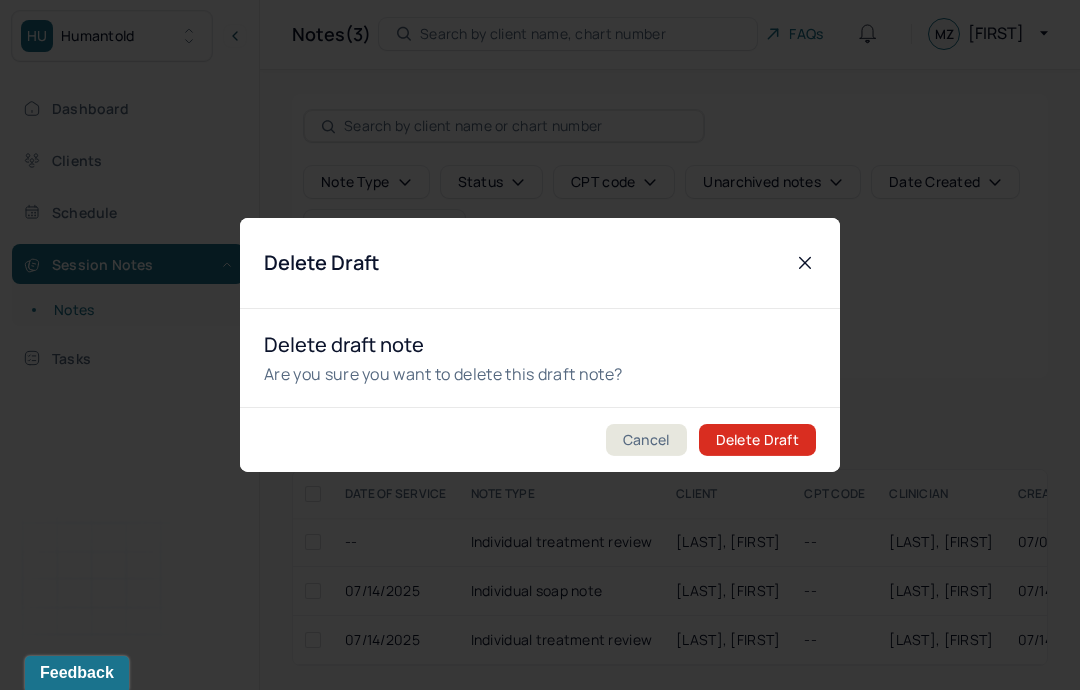 checkbox on "false" 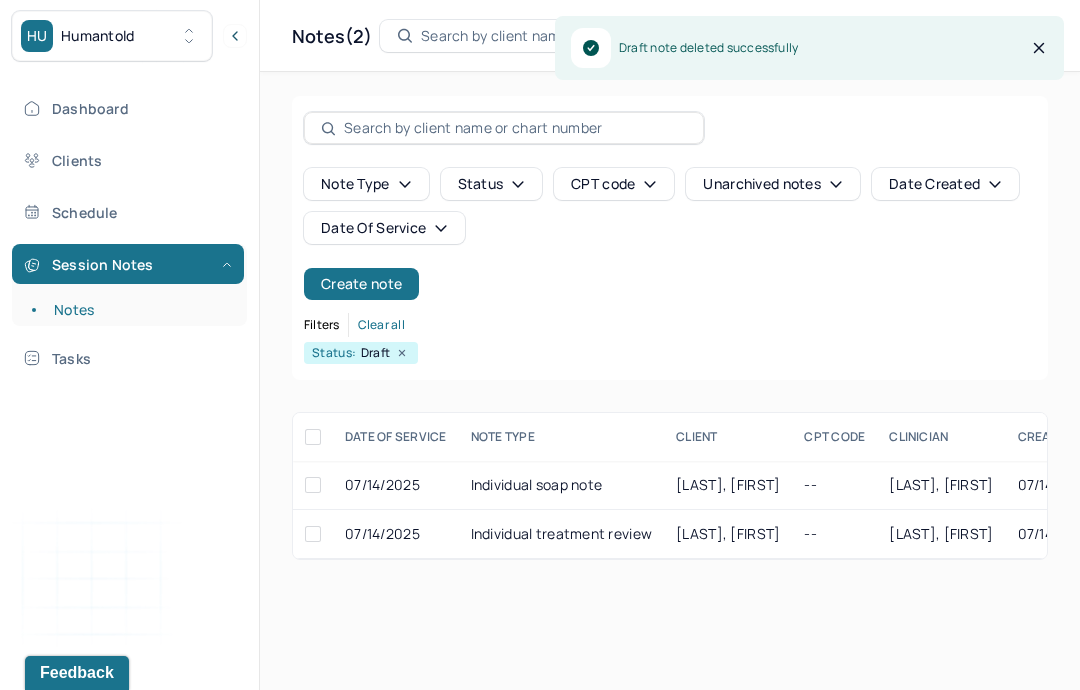 click on "Create note" at bounding box center (361, 284) 